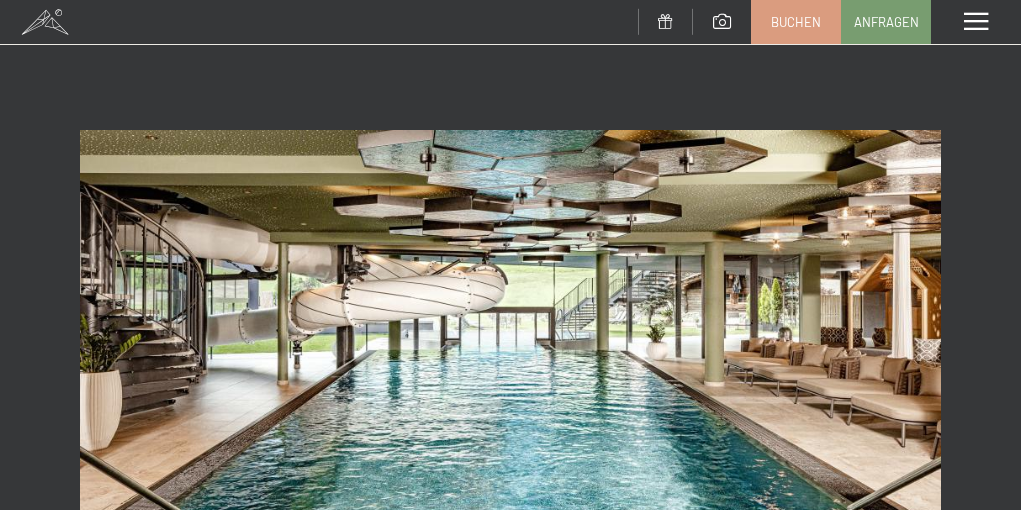 scroll, scrollTop: 0, scrollLeft: 0, axis: both 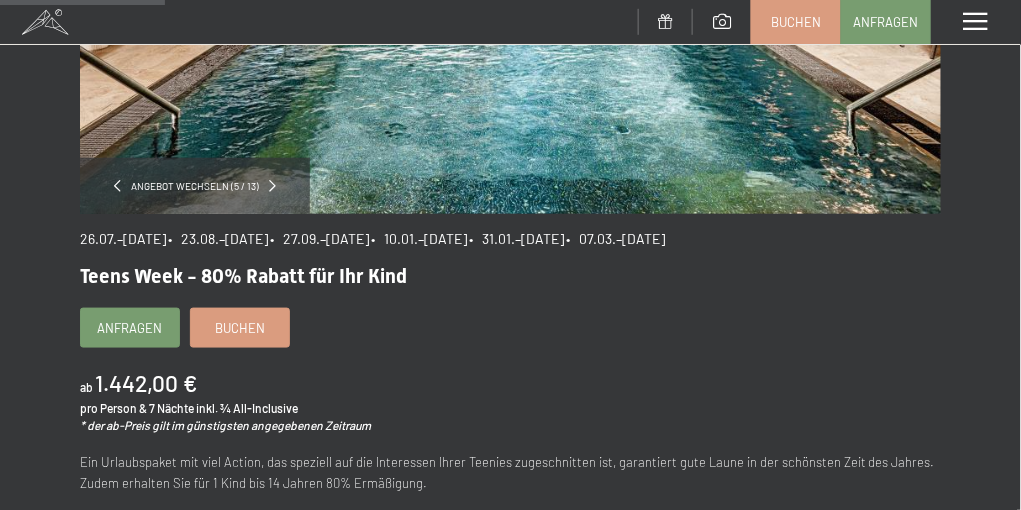 click on "Weiter Adressfelder ausblenden" at bounding box center [0, 0] 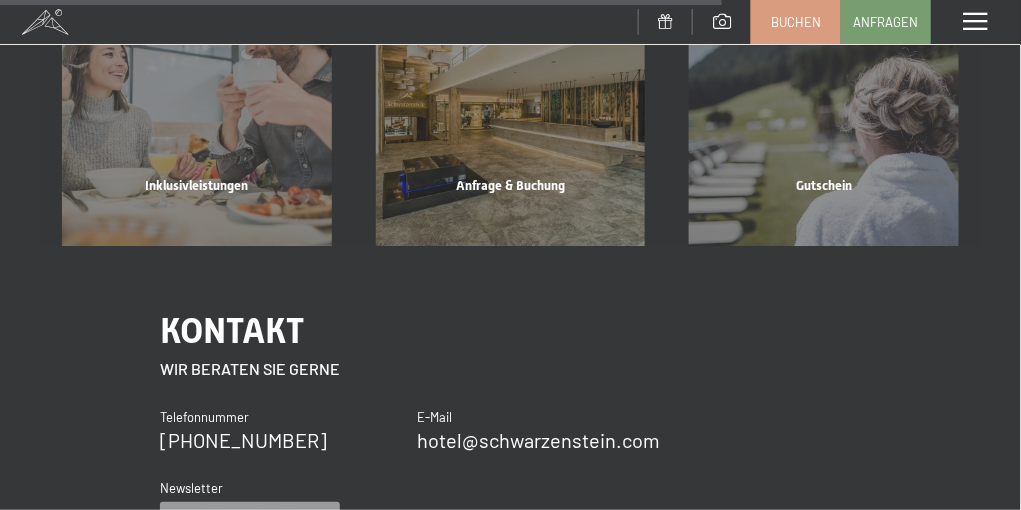 scroll, scrollTop: 1800, scrollLeft: 0, axis: vertical 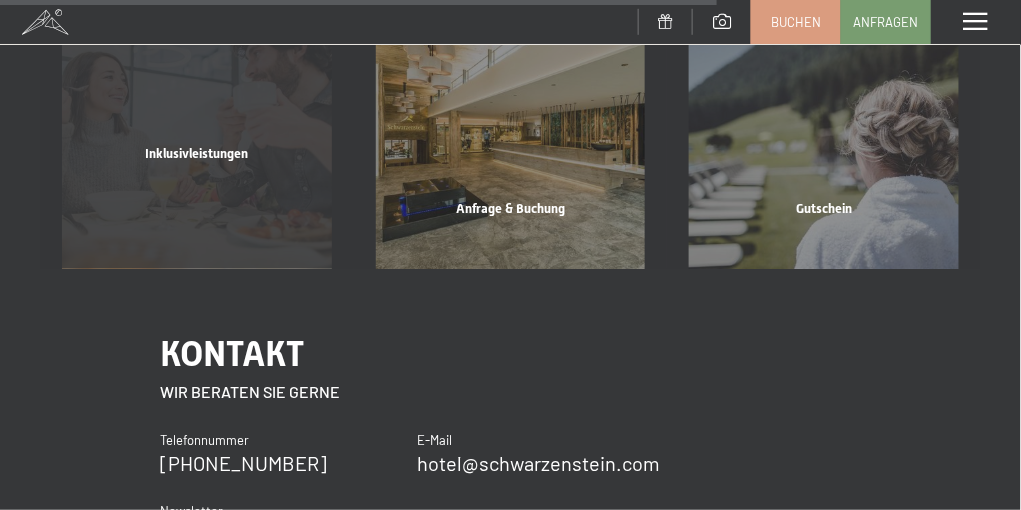 click on "Inklusivleistungen" at bounding box center [196, 153] 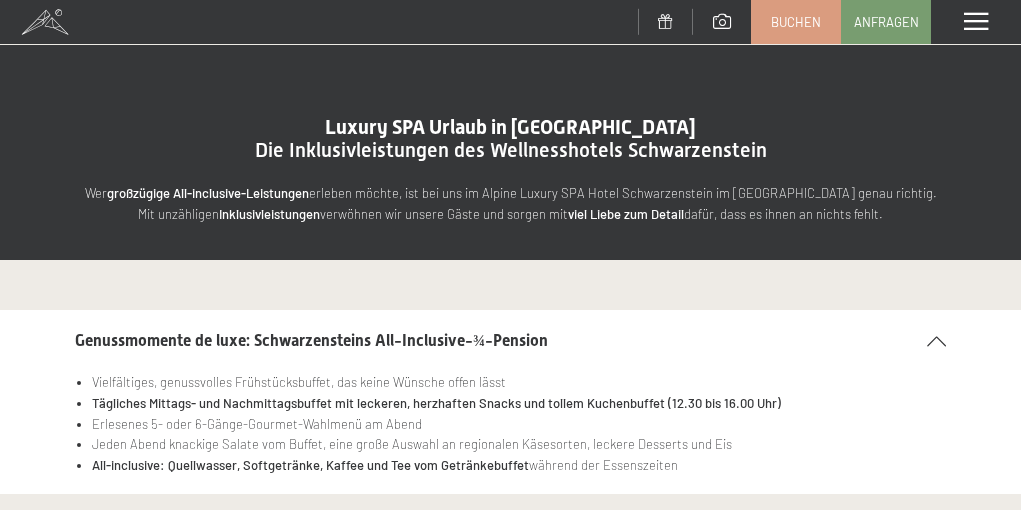 scroll, scrollTop: 0, scrollLeft: 0, axis: both 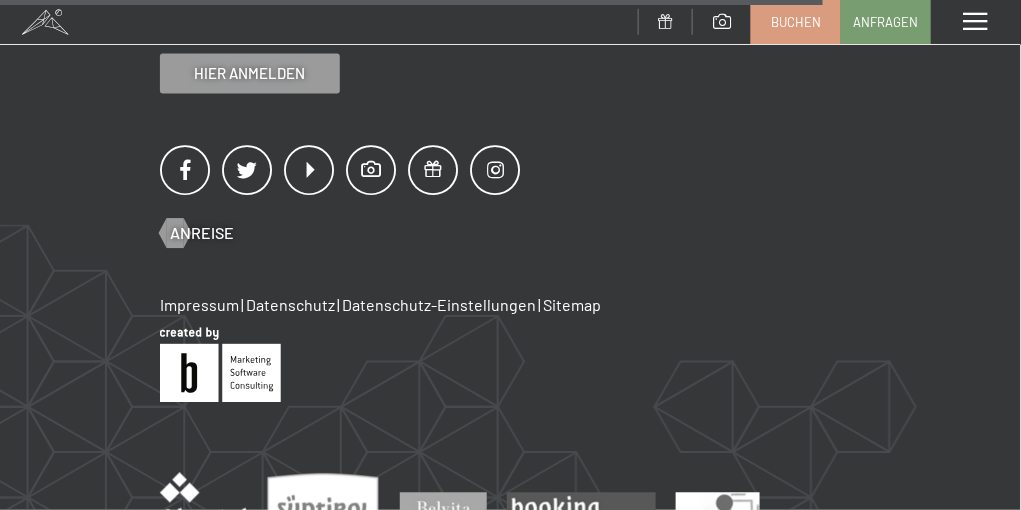 click on "Zimmer & Preise" at bounding box center (196, -318) 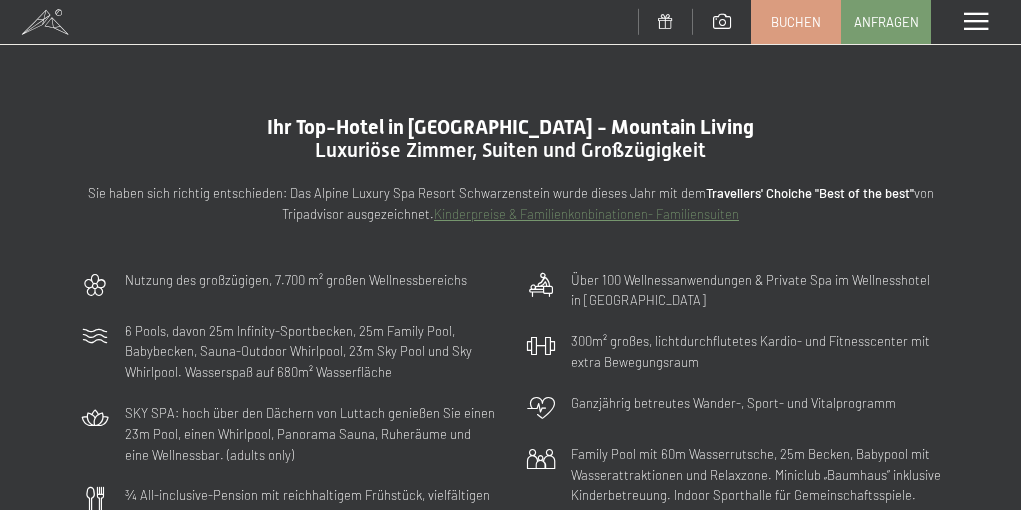 scroll, scrollTop: 0, scrollLeft: 0, axis: both 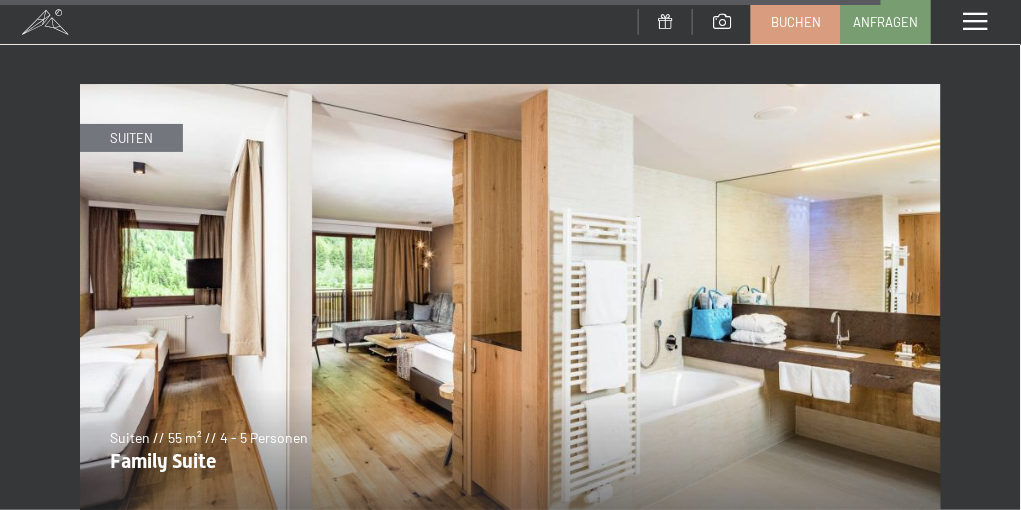 click on "Angebote" at bounding box center [511, 5156] 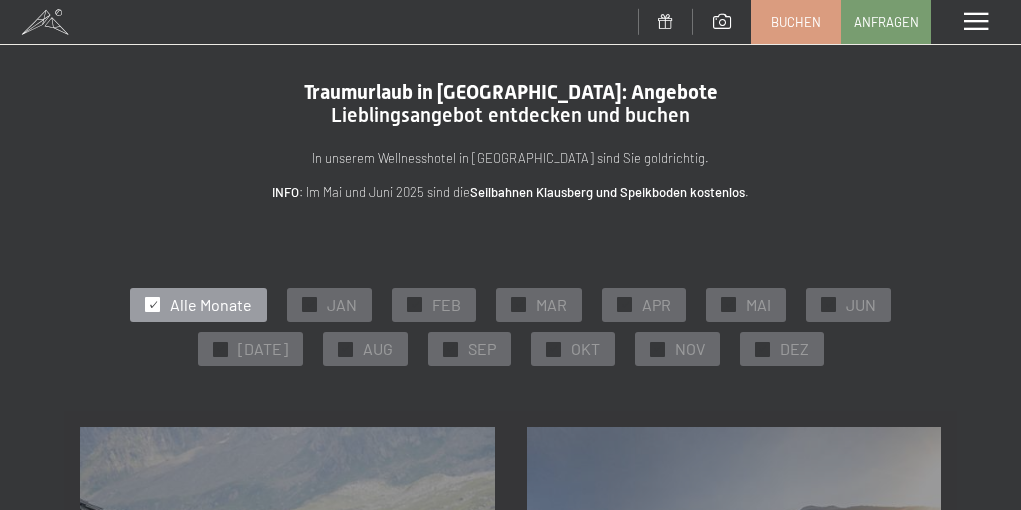 scroll, scrollTop: 0, scrollLeft: 0, axis: both 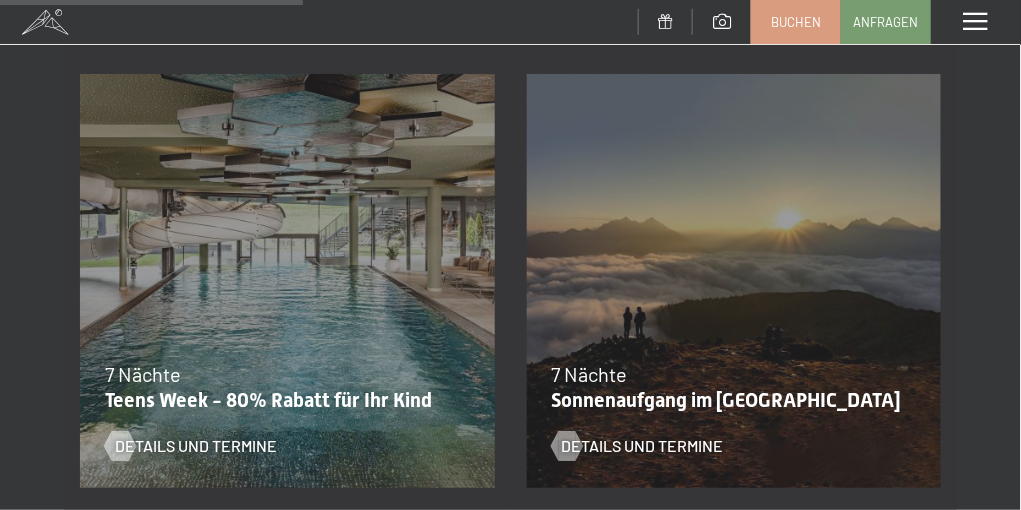 click on "Just Relax // 5=4" at bounding box center [282, 848] 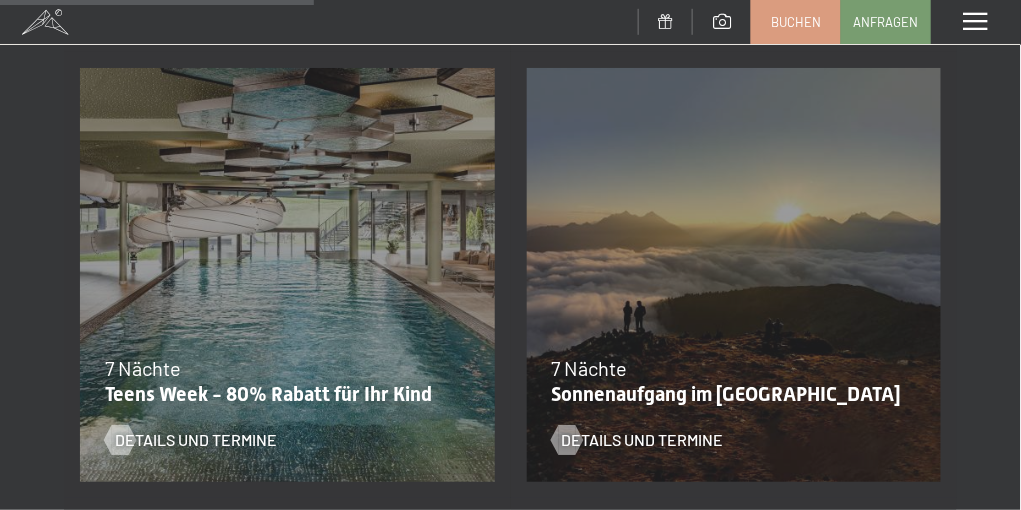 scroll, scrollTop: 800, scrollLeft: 0, axis: vertical 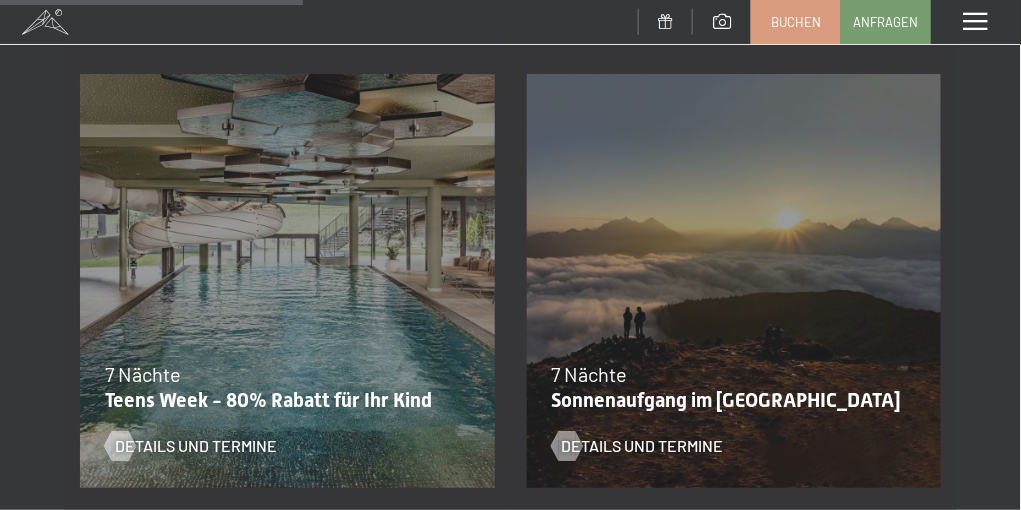 click on "Details und Termine" at bounding box center (216, 893) 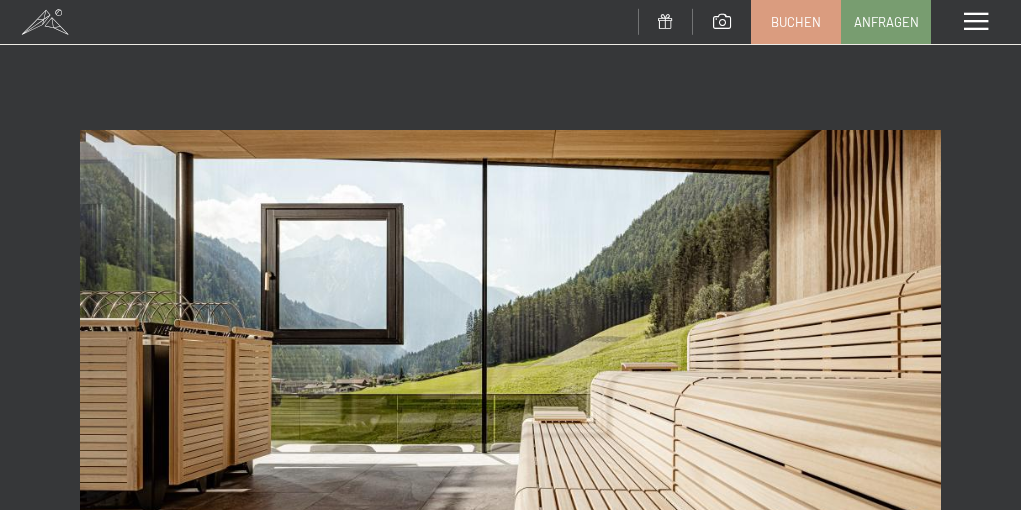 scroll, scrollTop: 0, scrollLeft: 0, axis: both 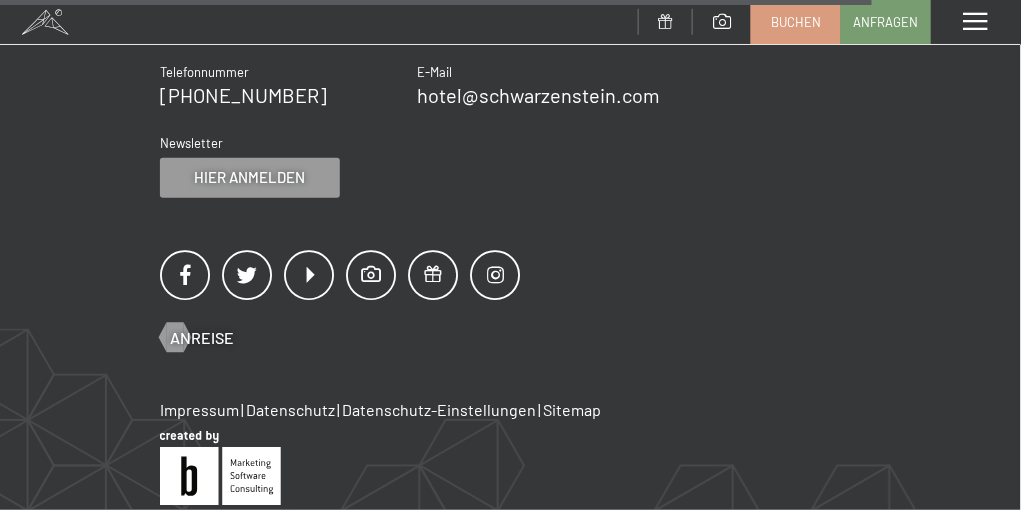 click on "Alpine Luxury [GEOGRAPHIC_DATA] SCHWARZENSTEIN  |  Familie [PERSON_NAME]  [PERSON_NAME] GmbH  |  MwSt.-Nr.: IT01171330218  [STREET_ADDRESS]" at bounding box center [0, 0] 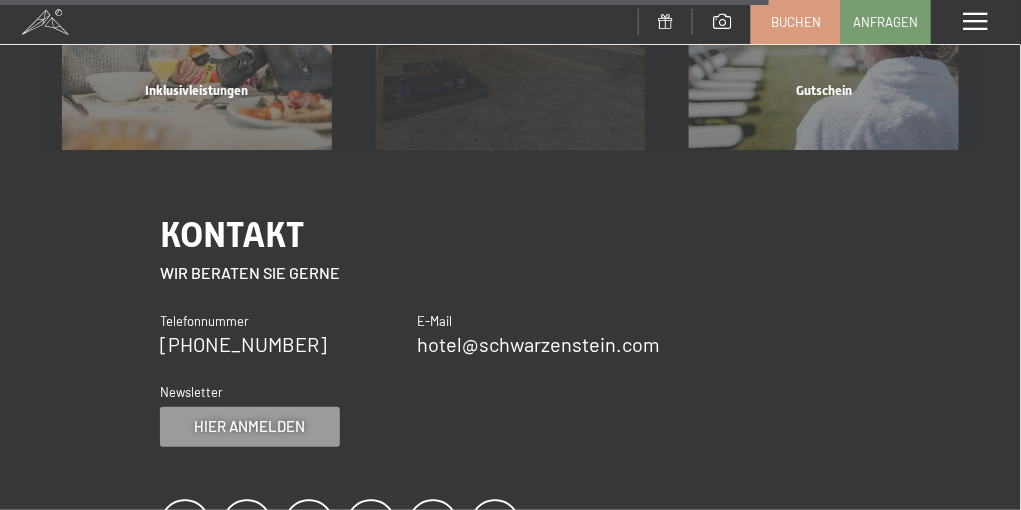 scroll, scrollTop: 1900, scrollLeft: 0, axis: vertical 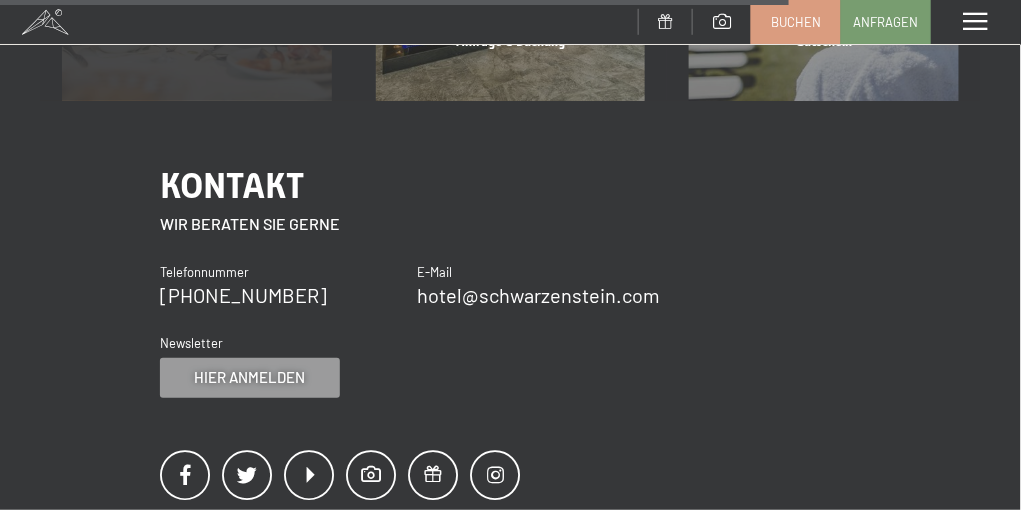 click on "Mehr erfahren" at bounding box center [0, 0] 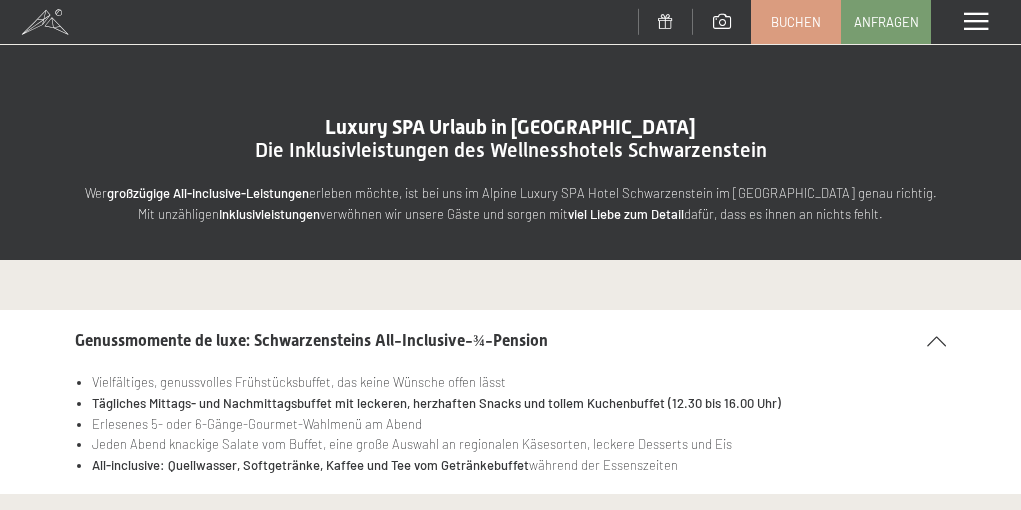 scroll, scrollTop: 0, scrollLeft: 0, axis: both 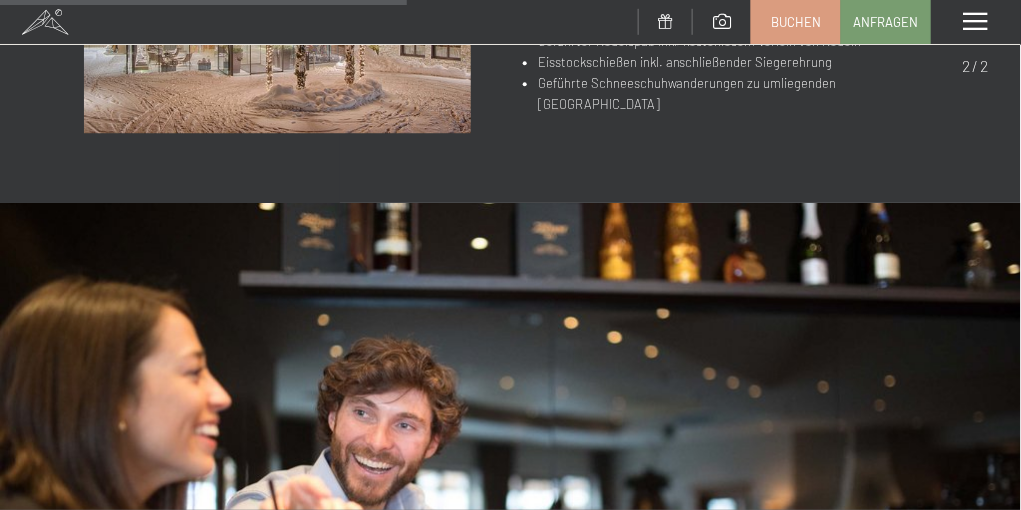 click on ".st0{fill:none;stroke:#FFFFFF;stroke-width:2;stroke-linecap:round;stroke-miterlimit:10;} .st1{fill:none;stroke:#FFFFFF;stroke-width:2;stroke-miterlimit:10;}                        Sommer (Mai bis November)           Geführte Wanderungen (Montag – Samstag)   Geführte Mountainbike-Touren   Bestens gewartete Mountainbikes zum kostenlosen Verleih, Bike-Keller und kleine Werkstatt   Bikehelme zum Verleih   E-Bike-Verleih gegen kleine Gebühr, vor Ort buchbar   Rucksäcke, Wanderstöcke, Regenponchos zum Verleih            Weiterlesen                                .st0{fill:none;stroke:#FFFFFF;stroke-width:2;stroke-linecap:round;stroke-miterlimit:10;} .st1{fill:none;stroke:#FFFFFF;stroke-width:2;stroke-miterlimit:10;}                        Winter (Dezember bis April)           Skidepot mit abschließbaren und beheizbaren Skischränken   Warmlufttrockner für Ski- und Wanderschuhe   Verleih von professionellen Skiern (gegen Gebühr)   Geführter Rodelspaß inkl. kostenlosem Verleih von Rodeln" at bounding box center [510, -5] 